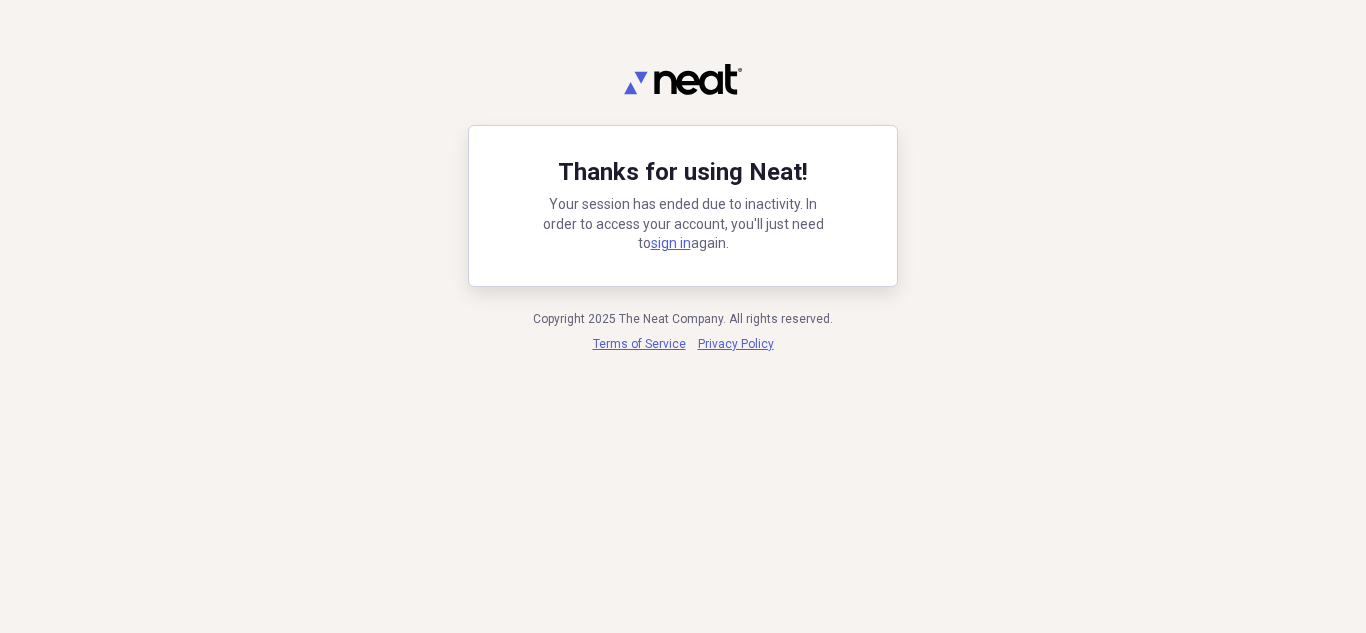 scroll, scrollTop: 0, scrollLeft: 0, axis: both 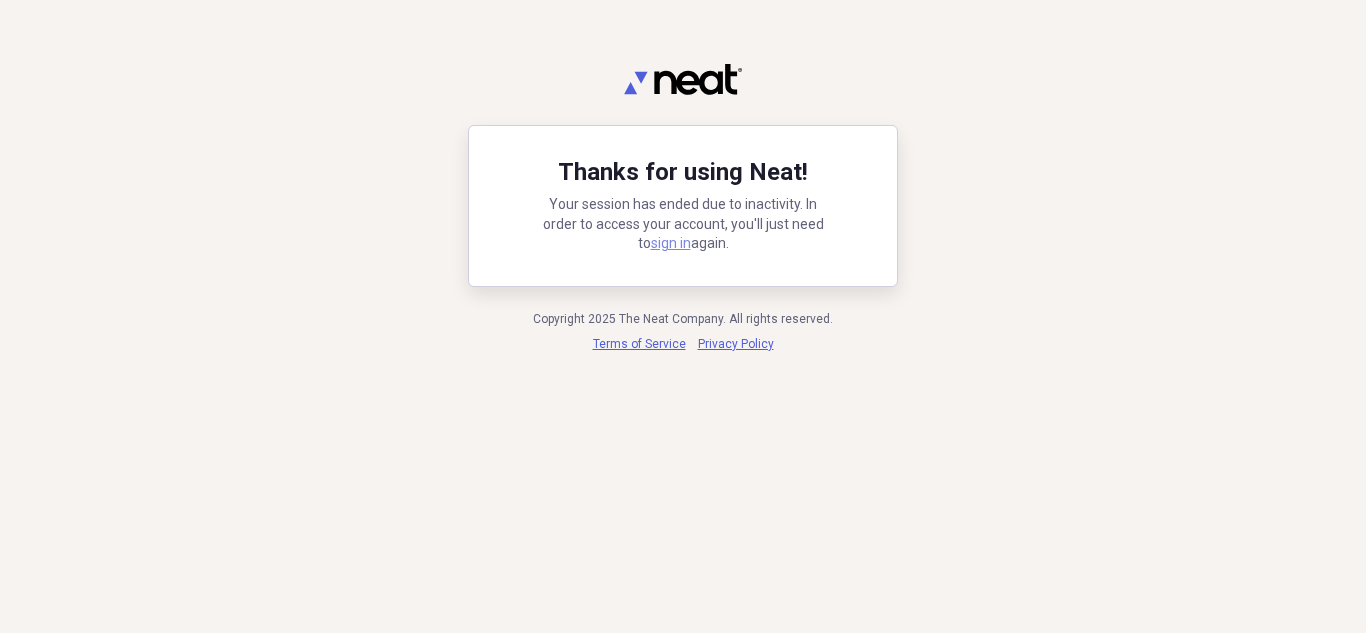click on "sign in" at bounding box center (671, 243) 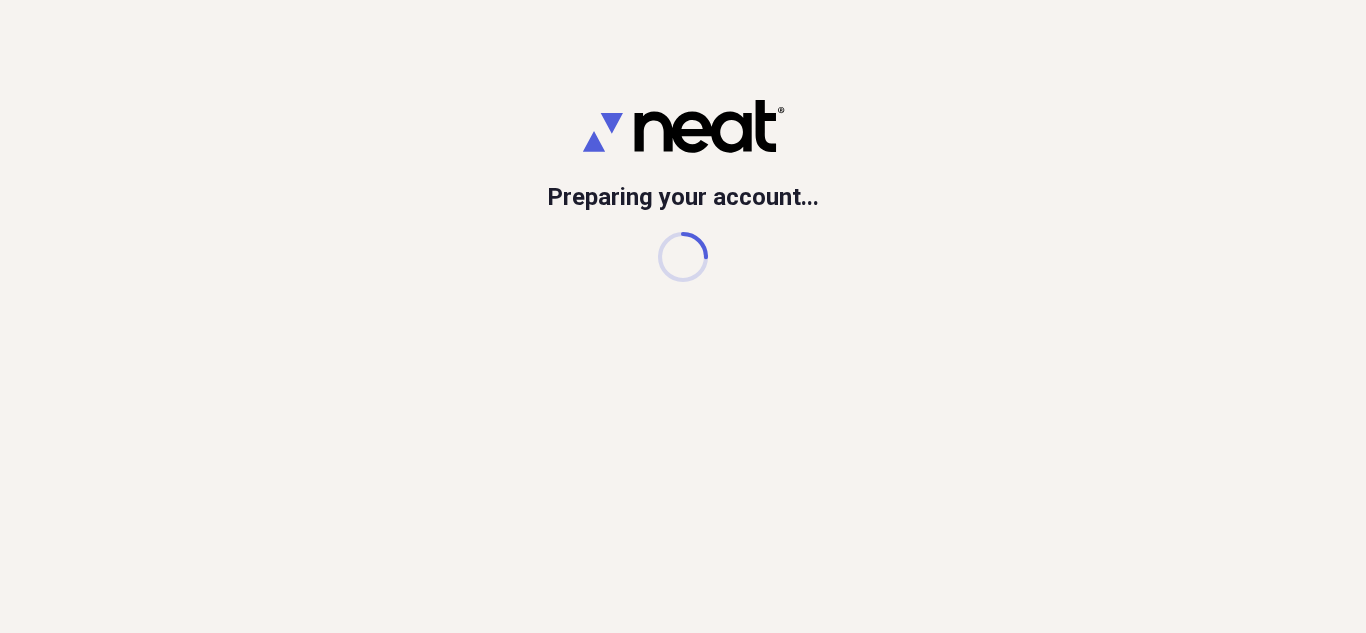 scroll, scrollTop: 0, scrollLeft: 0, axis: both 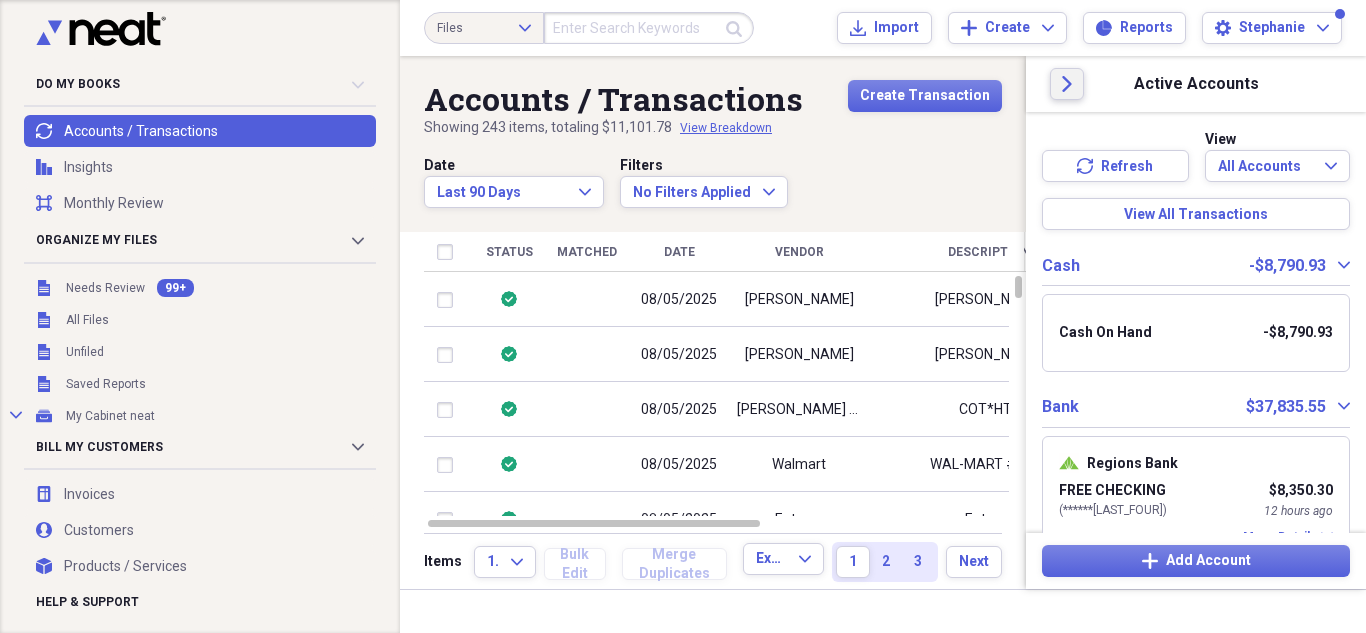 click 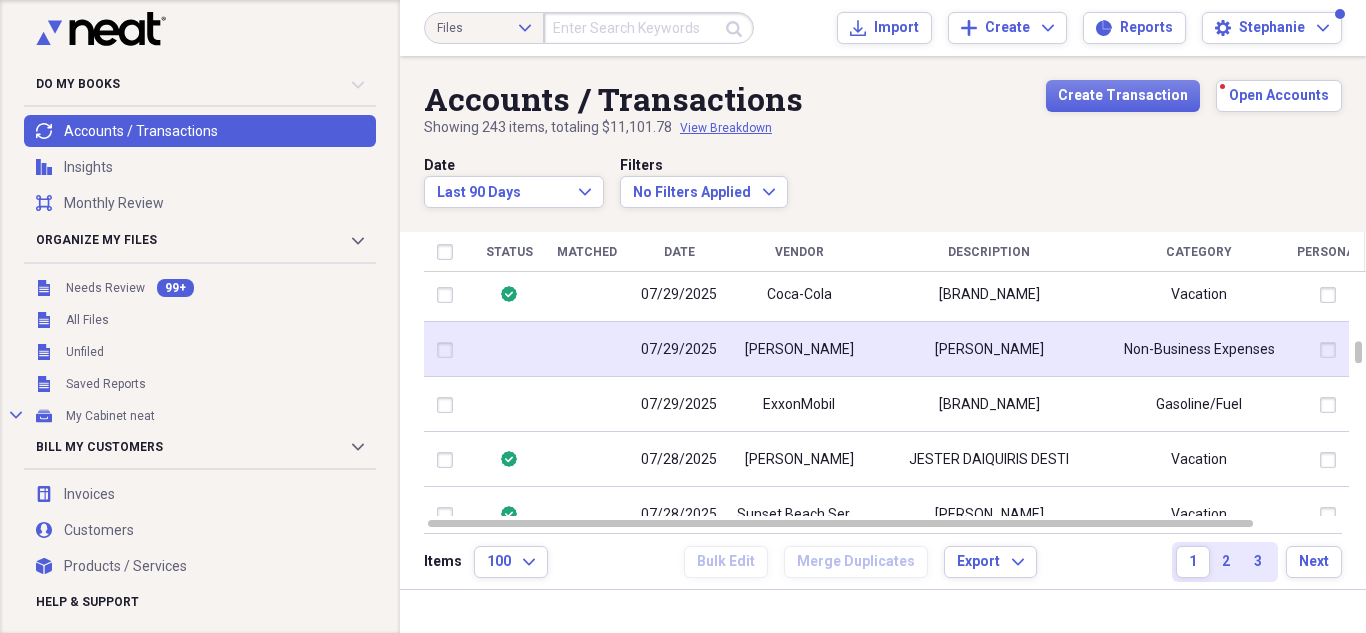 click at bounding box center (586, 349) 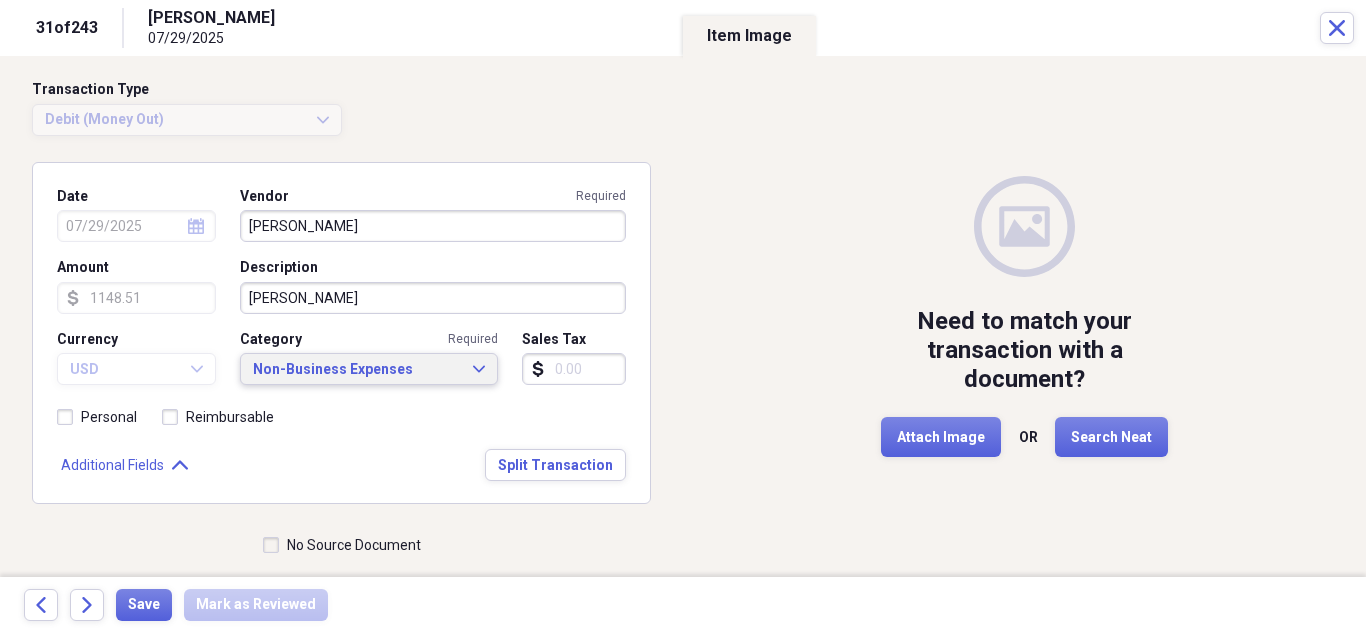 click on "Non-Business Expenses" at bounding box center [357, 370] 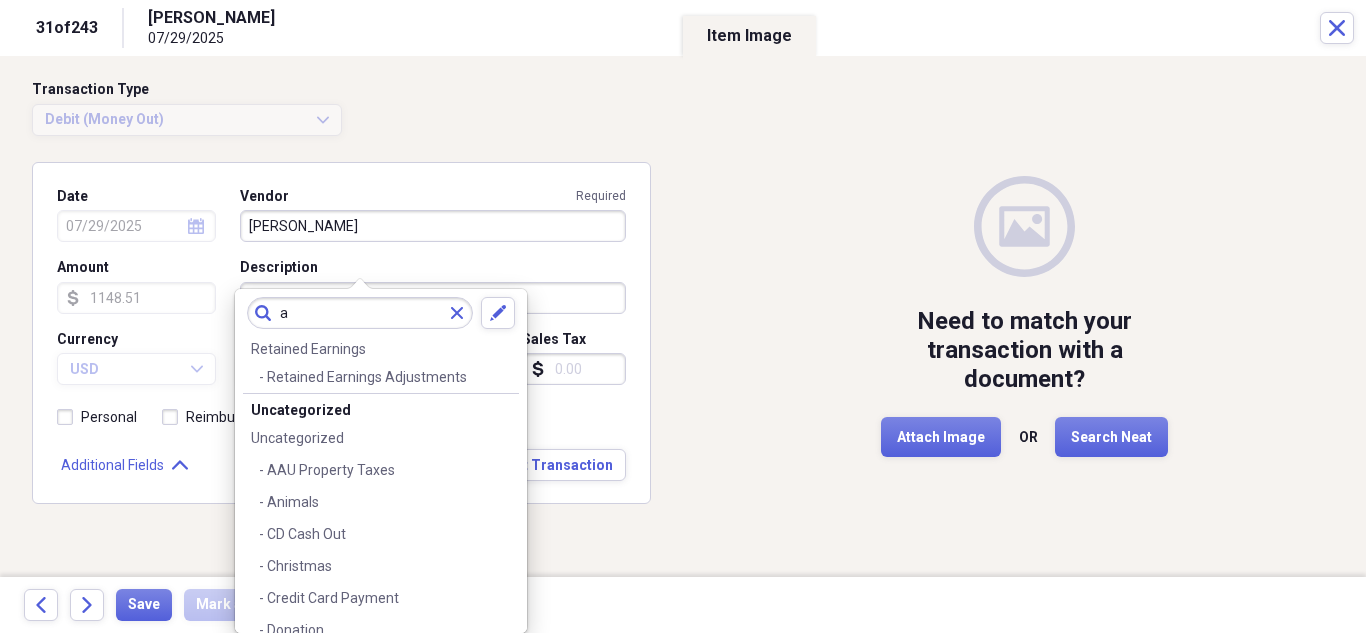 scroll, scrollTop: 0, scrollLeft: 0, axis: both 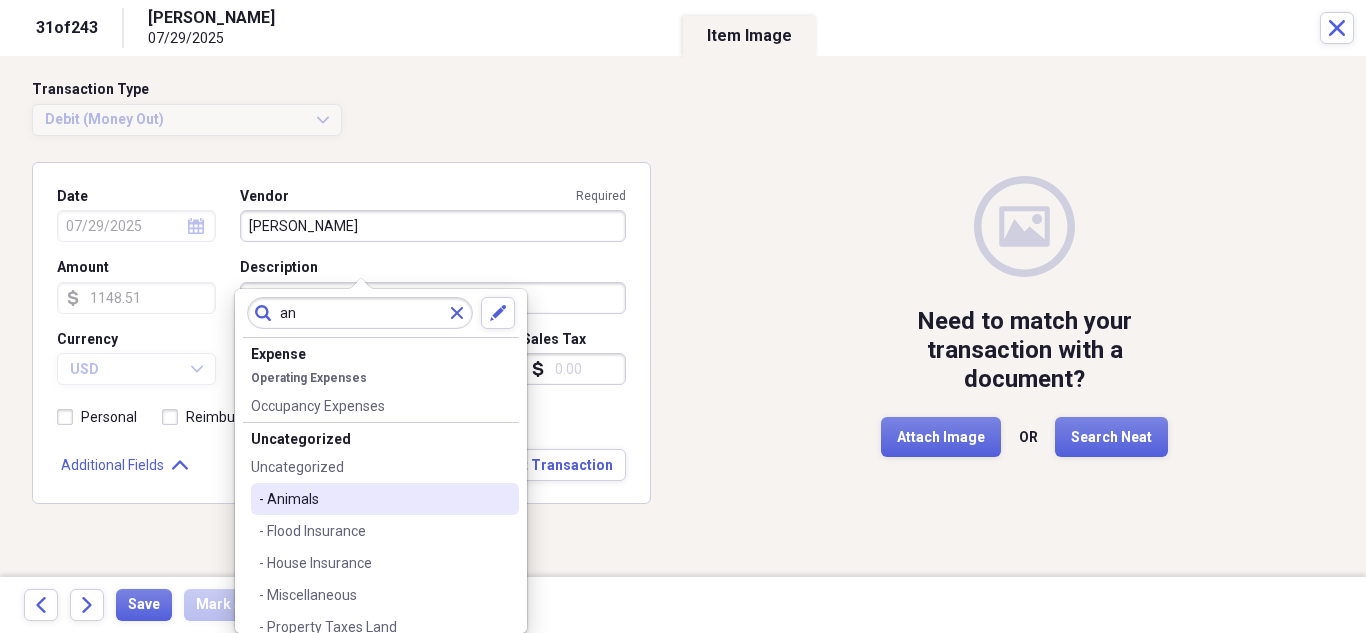 type on "an" 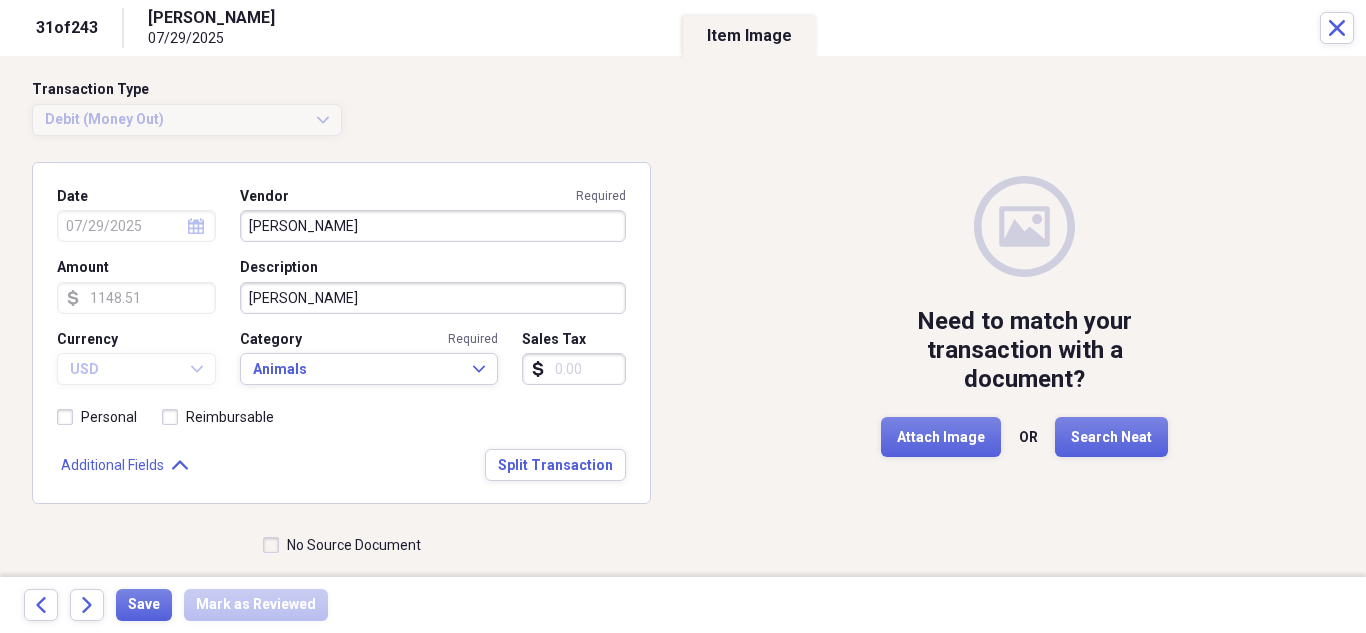 click on "No Source Document" at bounding box center (342, 545) 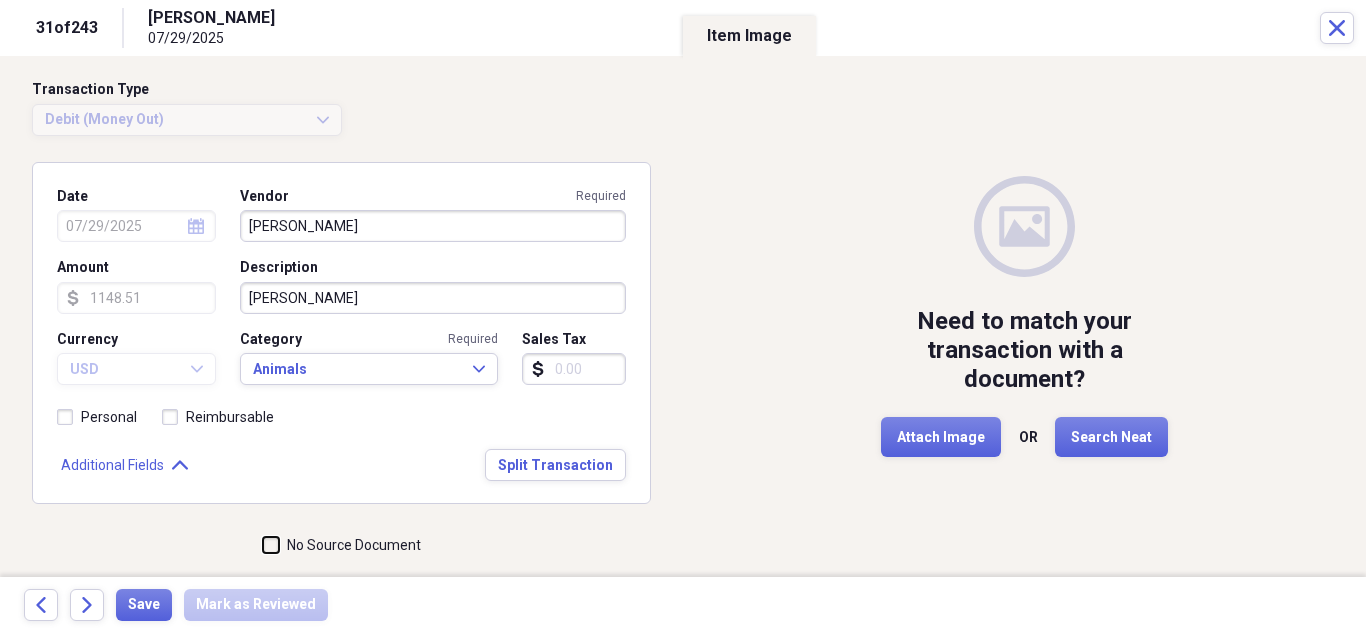 click on "No Source Document" at bounding box center (263, 545) 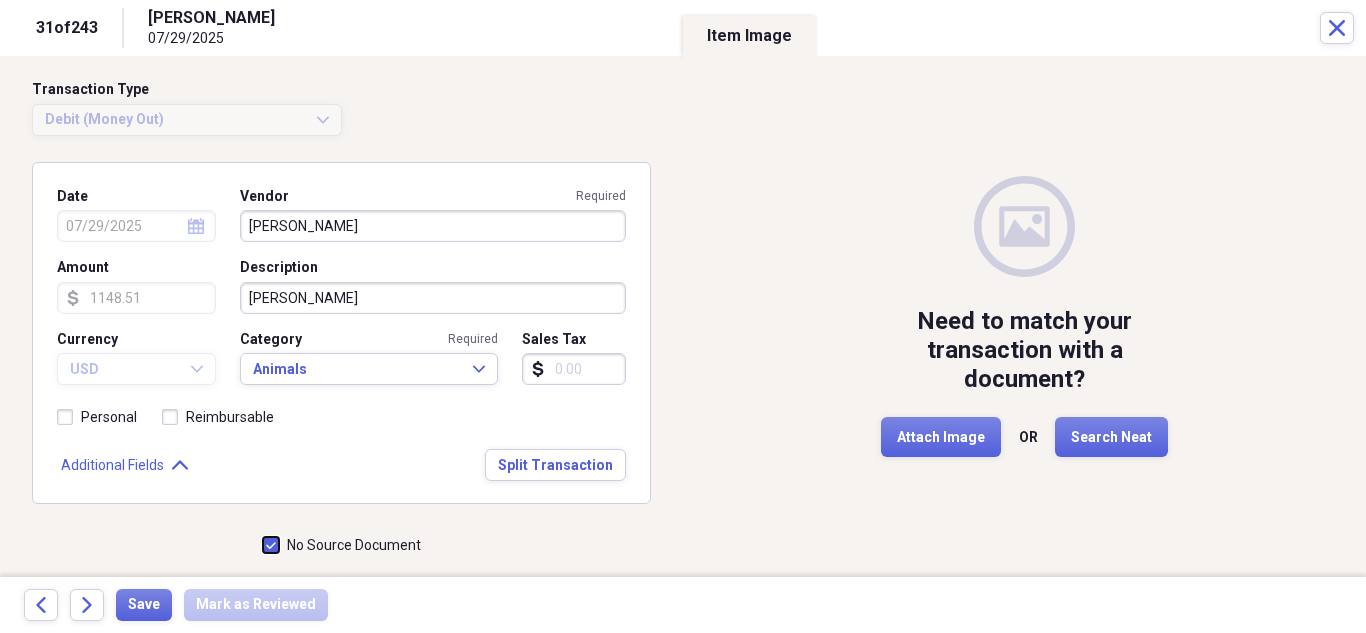 checkbox on "true" 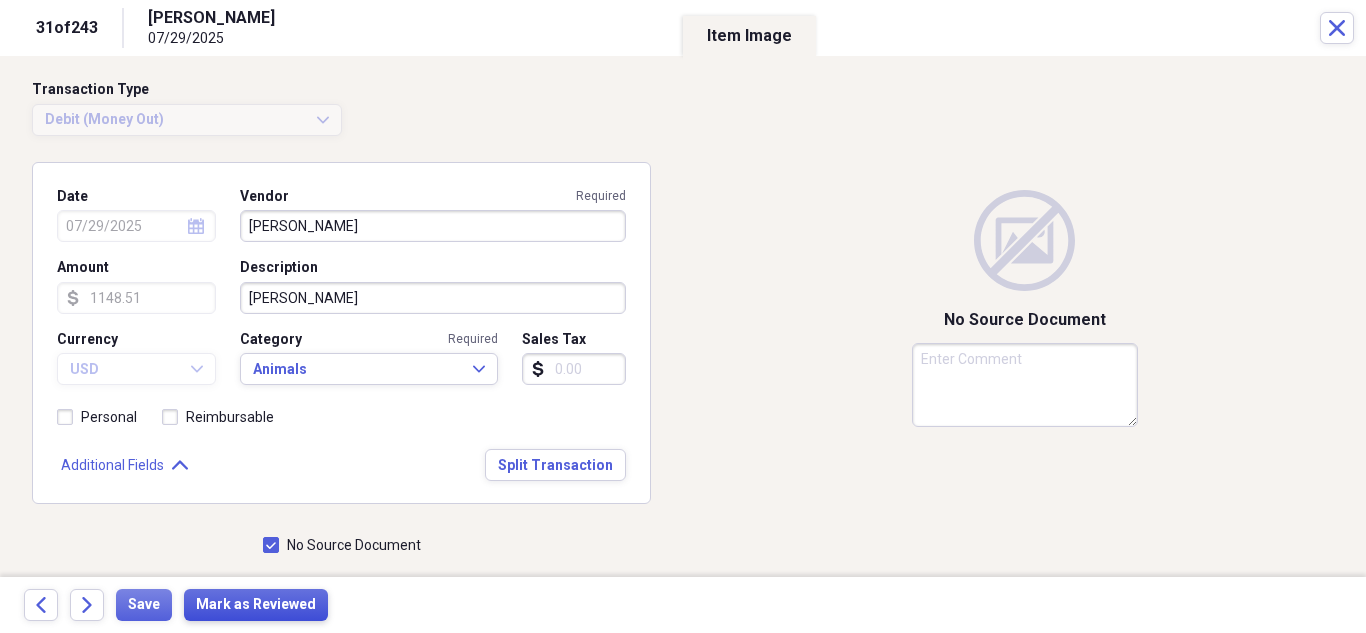 click on "Mark as Reviewed" at bounding box center [256, 605] 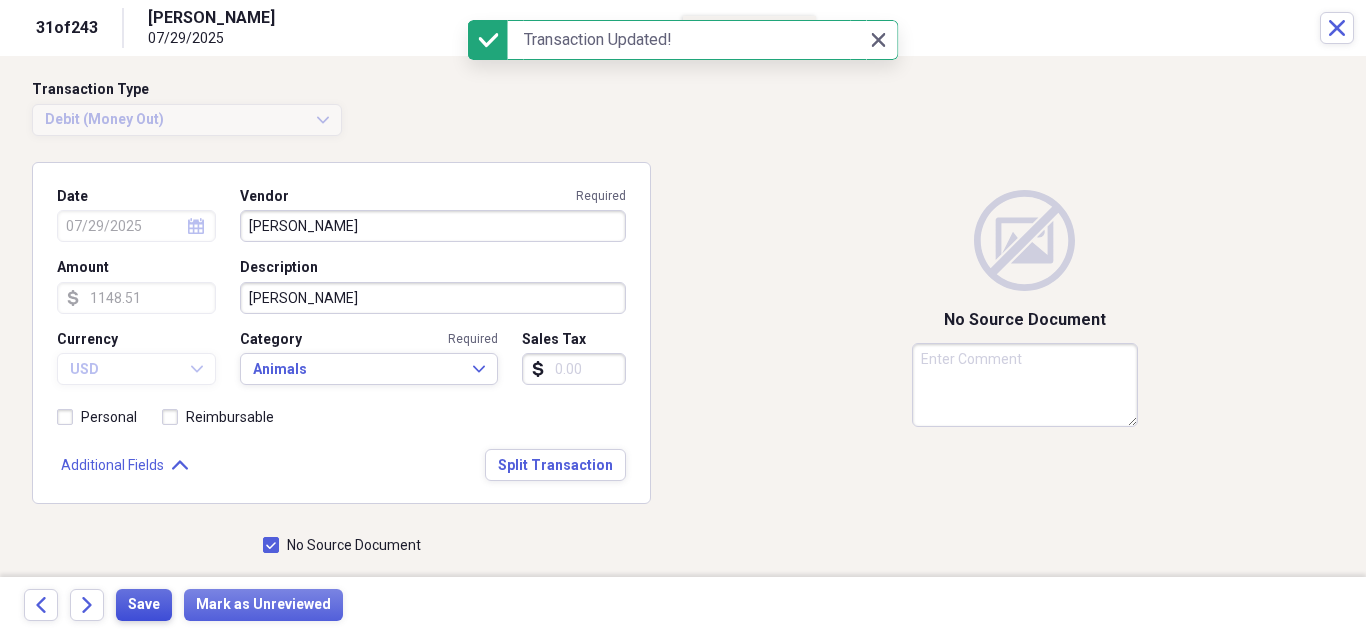 click on "Save" at bounding box center (144, 605) 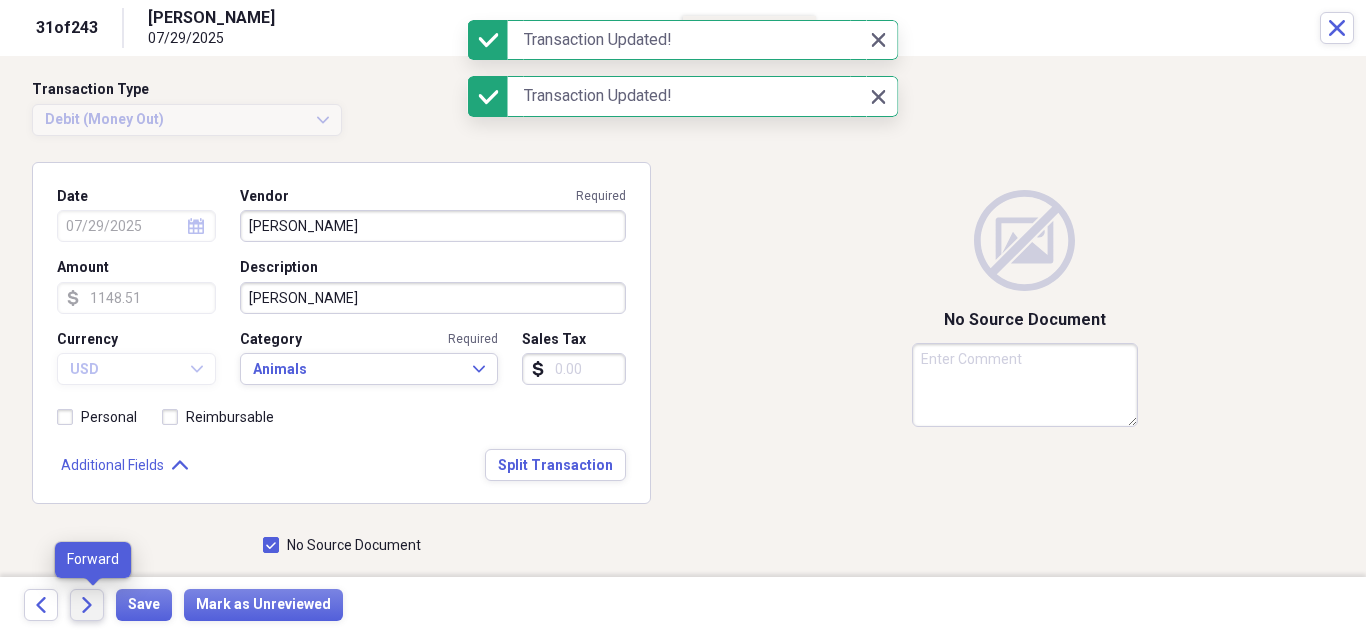 click on "Forward" 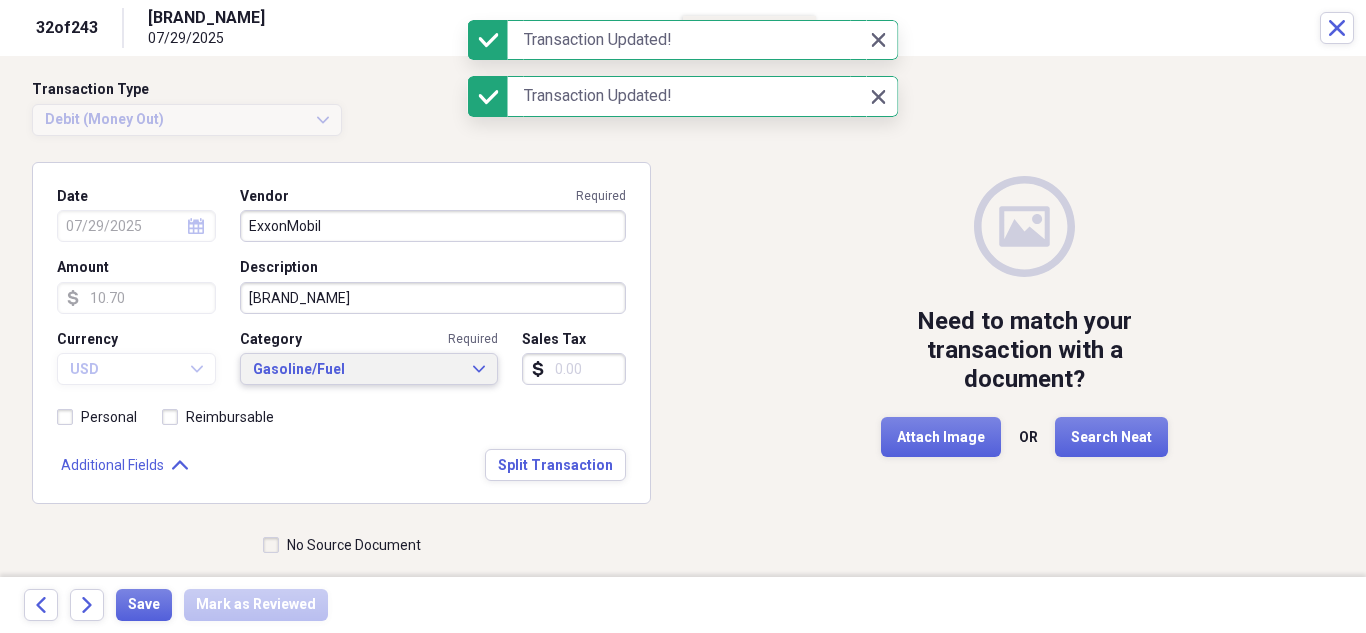 click on "Gasoline/Fuel" at bounding box center [357, 370] 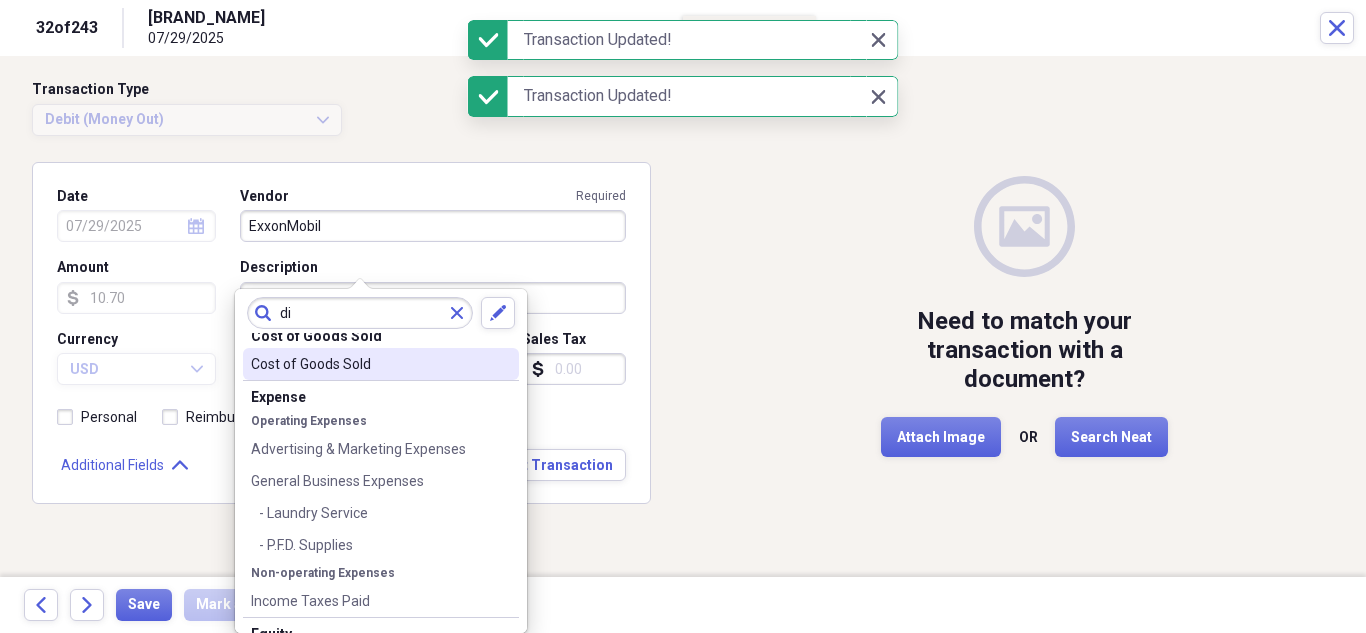 scroll, scrollTop: 0, scrollLeft: 0, axis: both 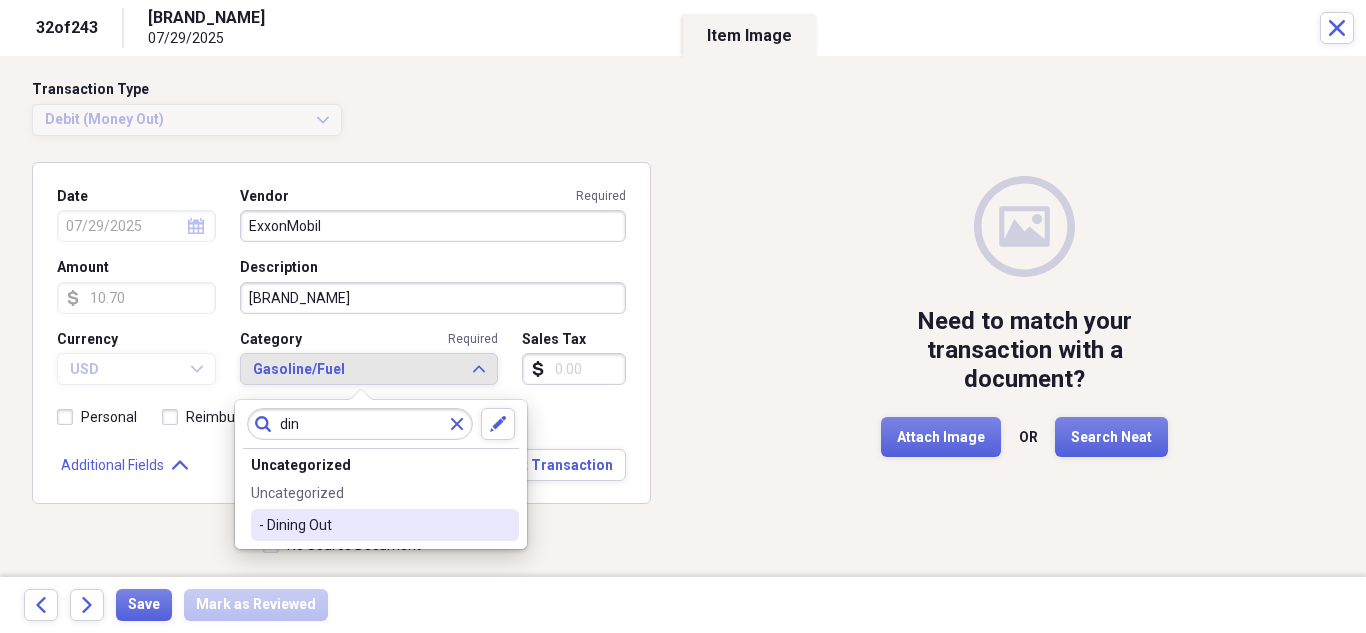 type on "din" 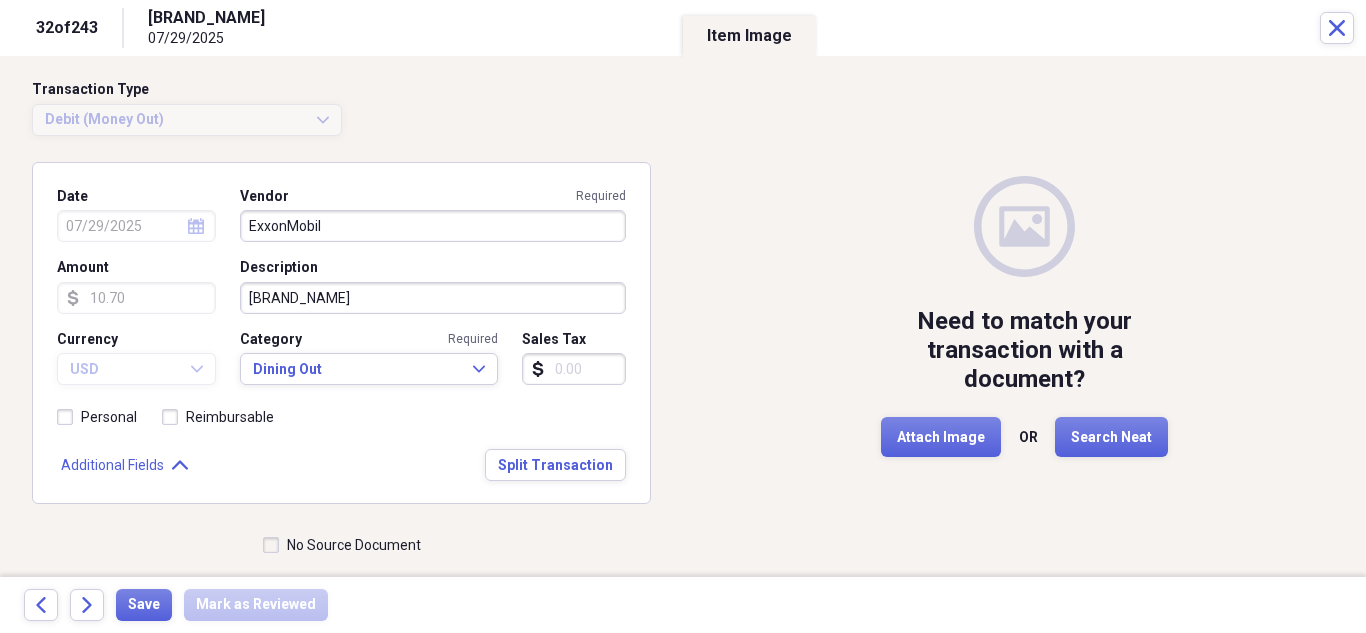 click on "No Source Document" at bounding box center [342, 545] 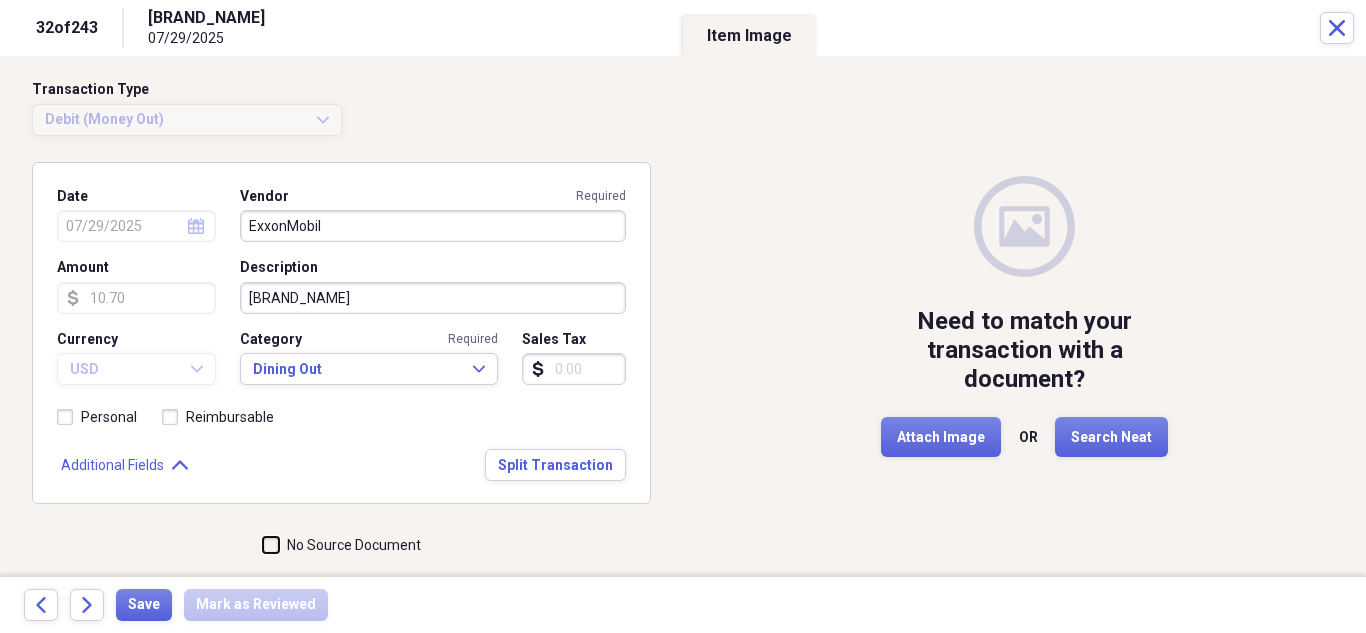 click on "No Source Document" at bounding box center (263, 545) 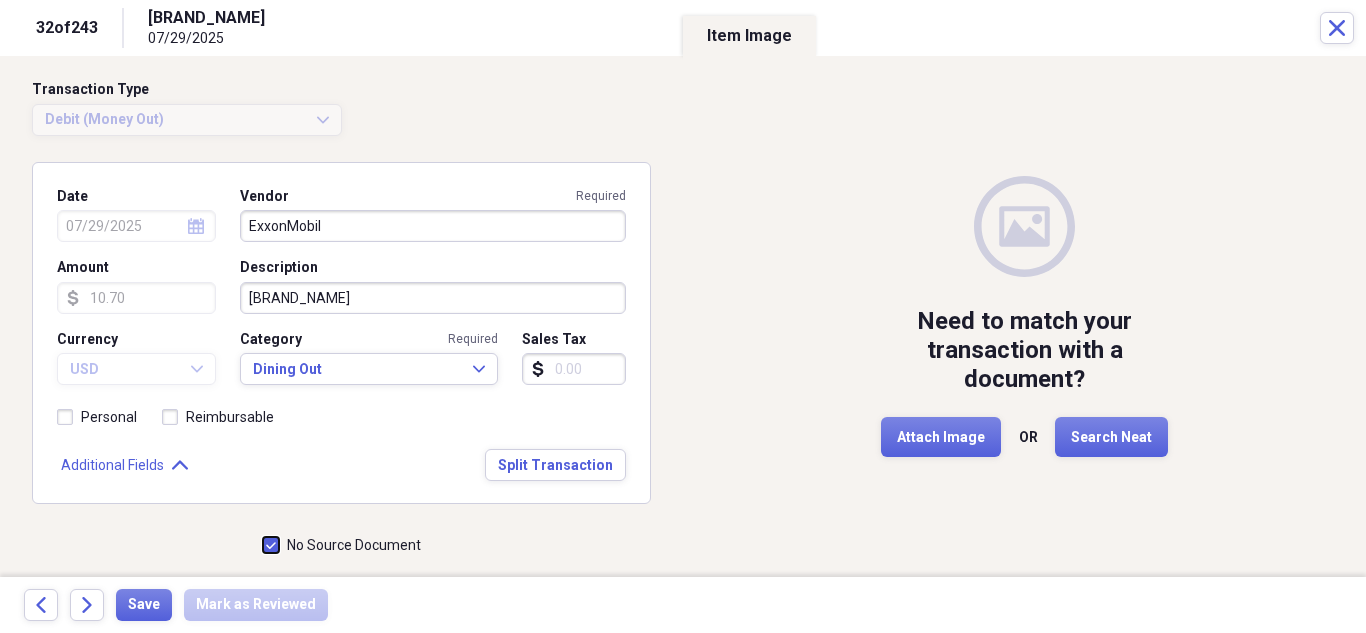 checkbox on "true" 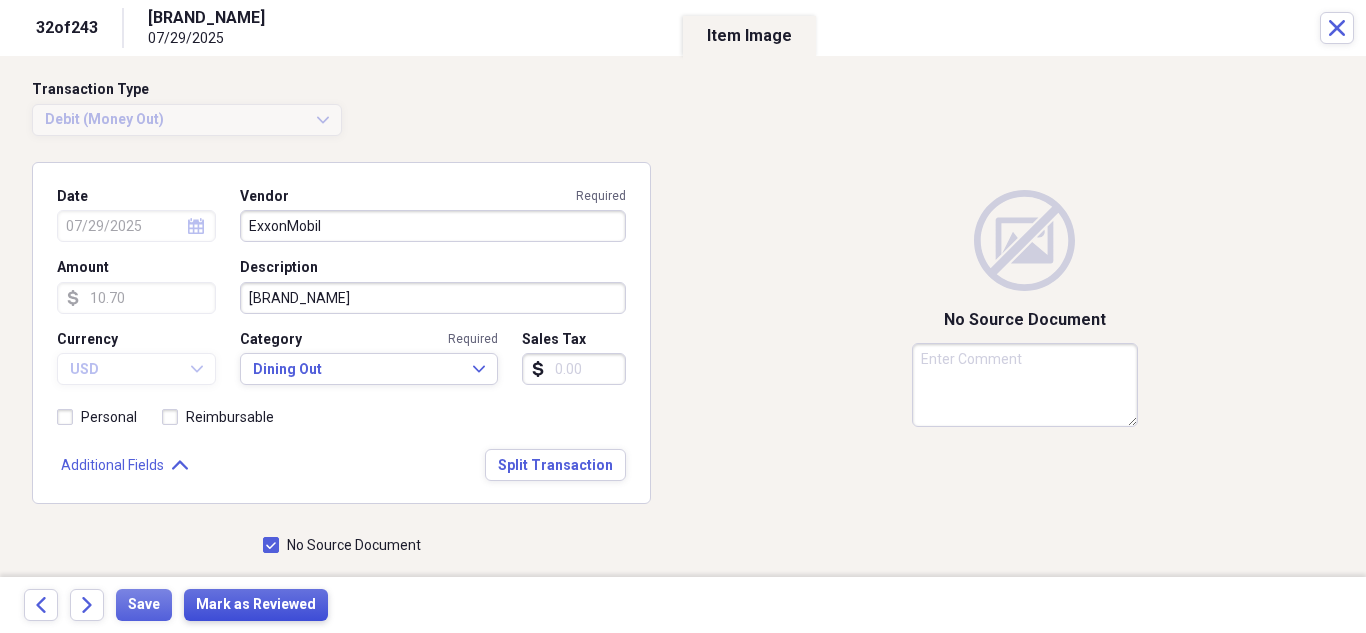 click on "Mark as Reviewed" at bounding box center (256, 605) 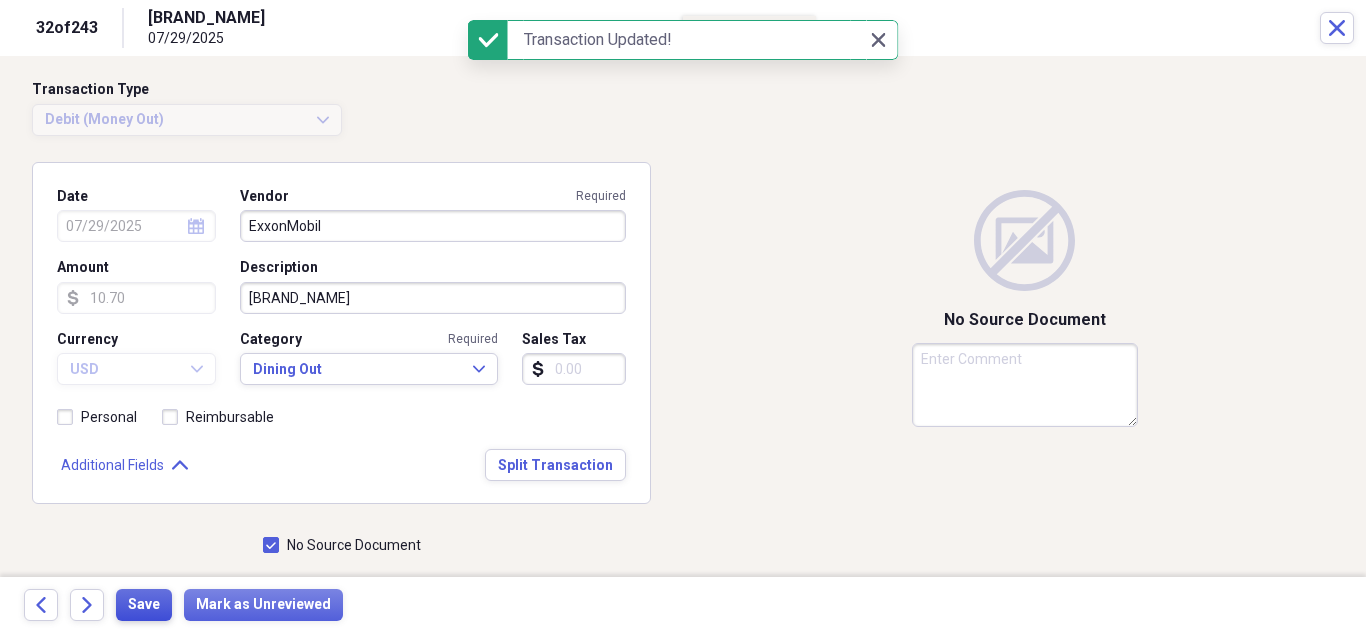 click on "Save" at bounding box center [144, 605] 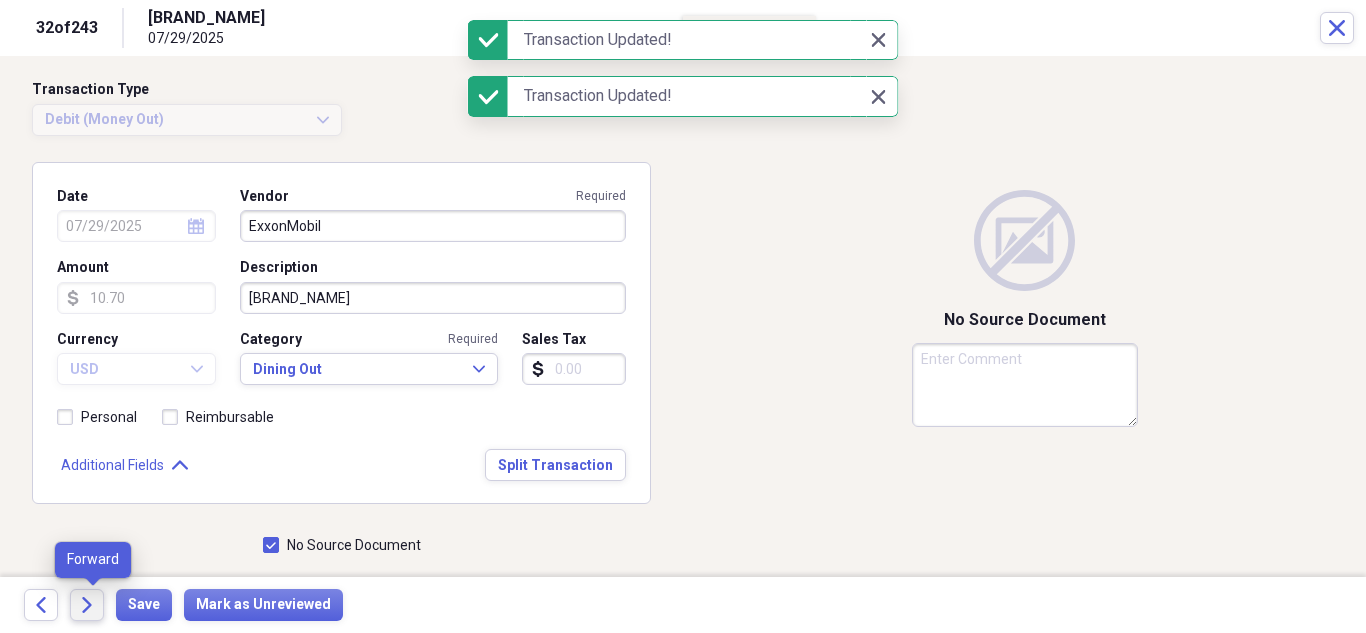 click on "Forward" 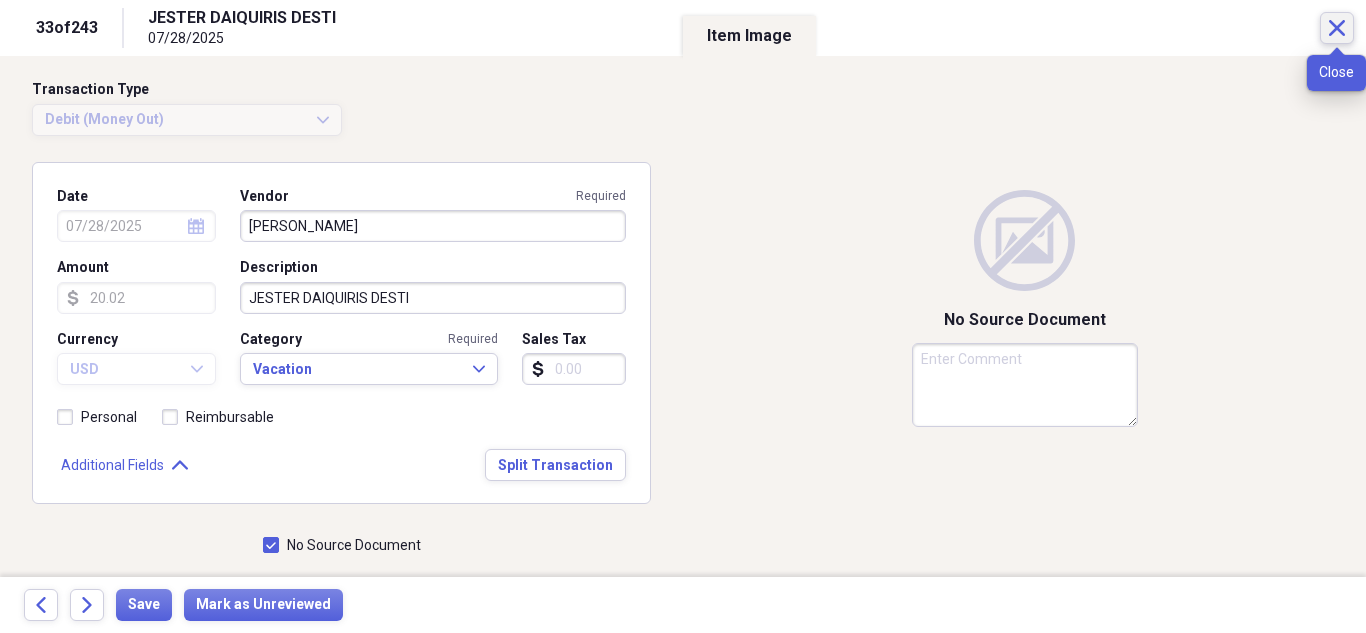 click on "Close" 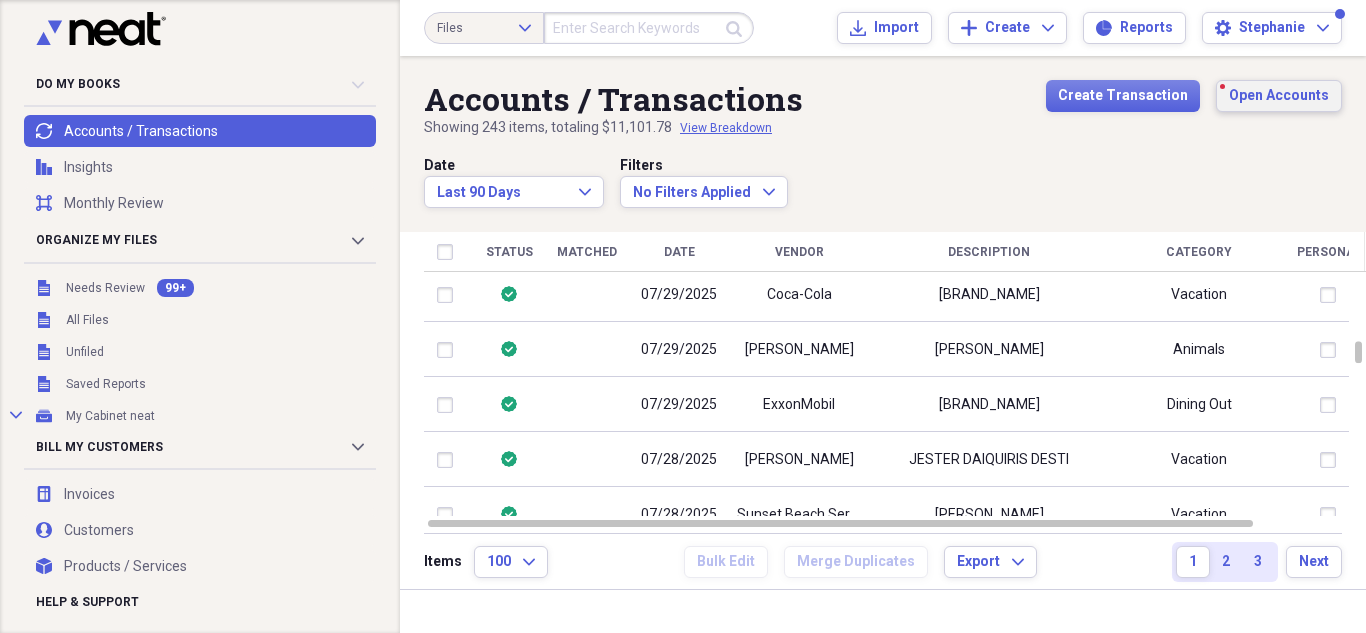click on "Open Accounts" at bounding box center [1279, 96] 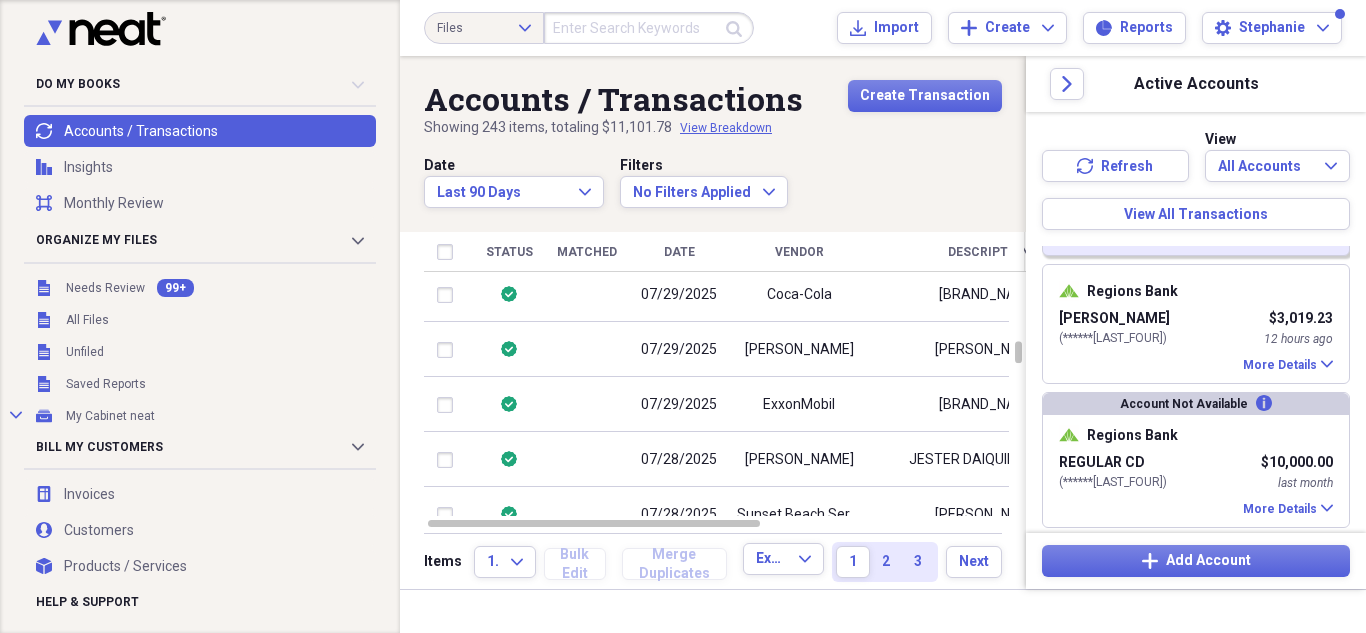 scroll, scrollTop: 400, scrollLeft: 0, axis: vertical 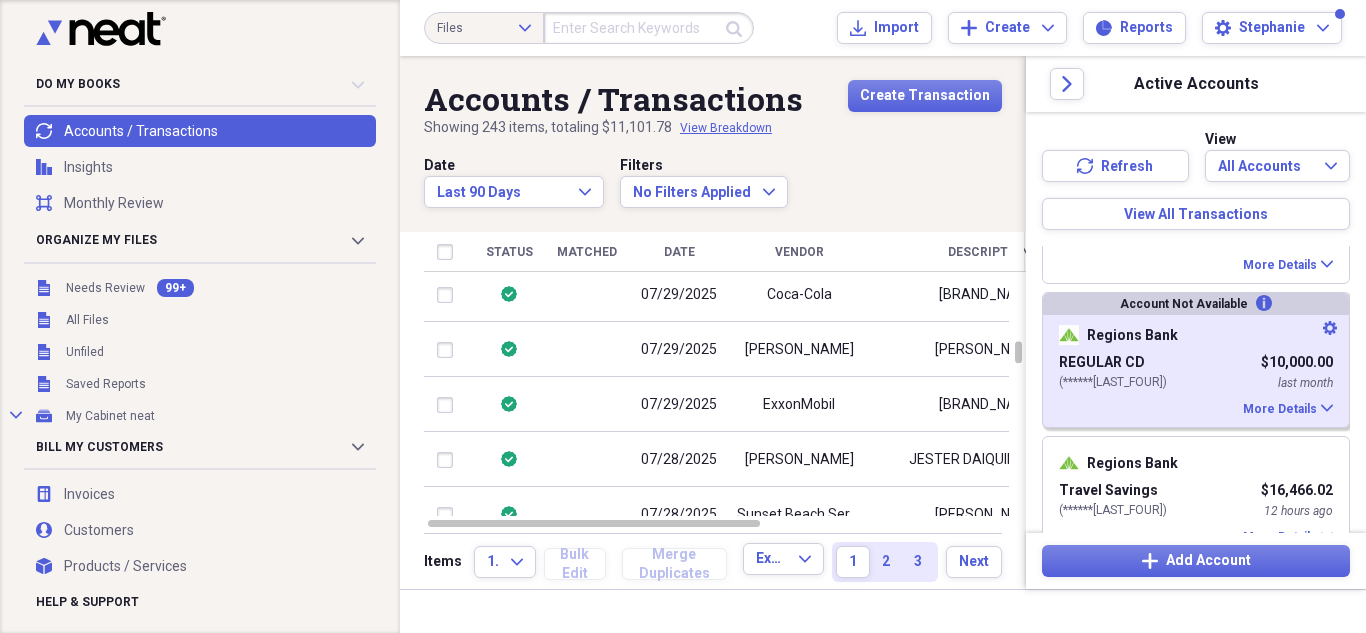 click on "( ******[LAST_FOUR] ) [TIME_PERIOD]" at bounding box center [1196, 383] 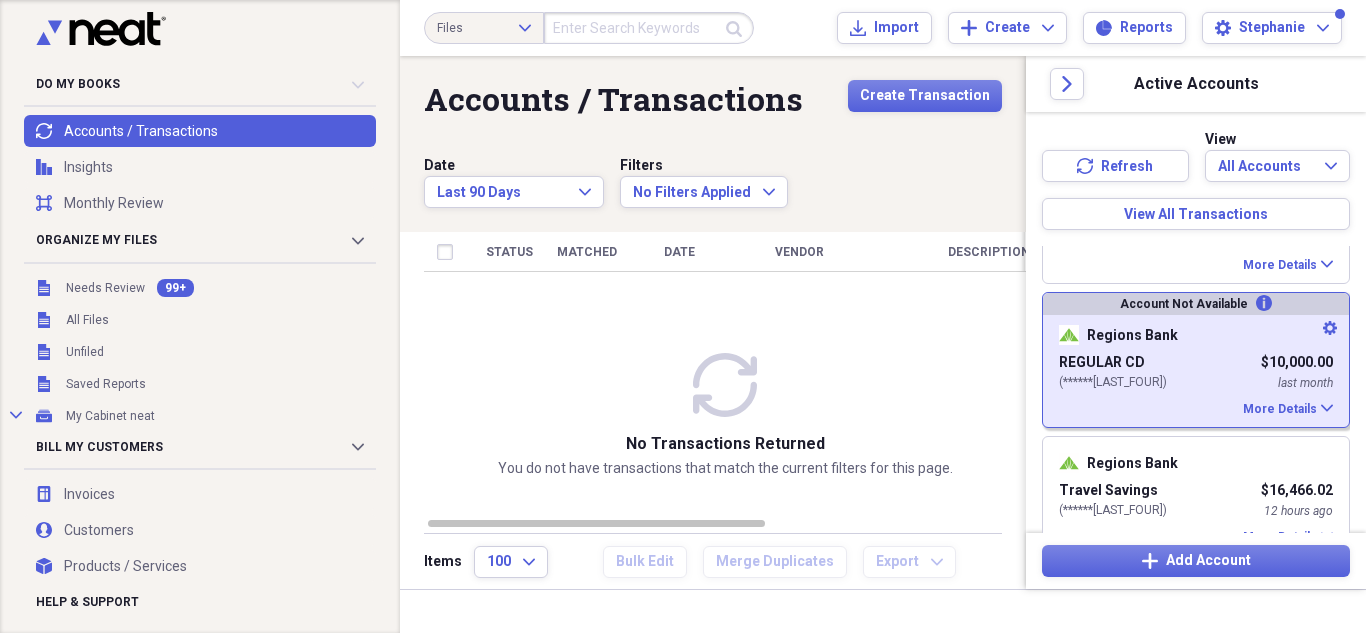 click on "More Details" at bounding box center [1280, 409] 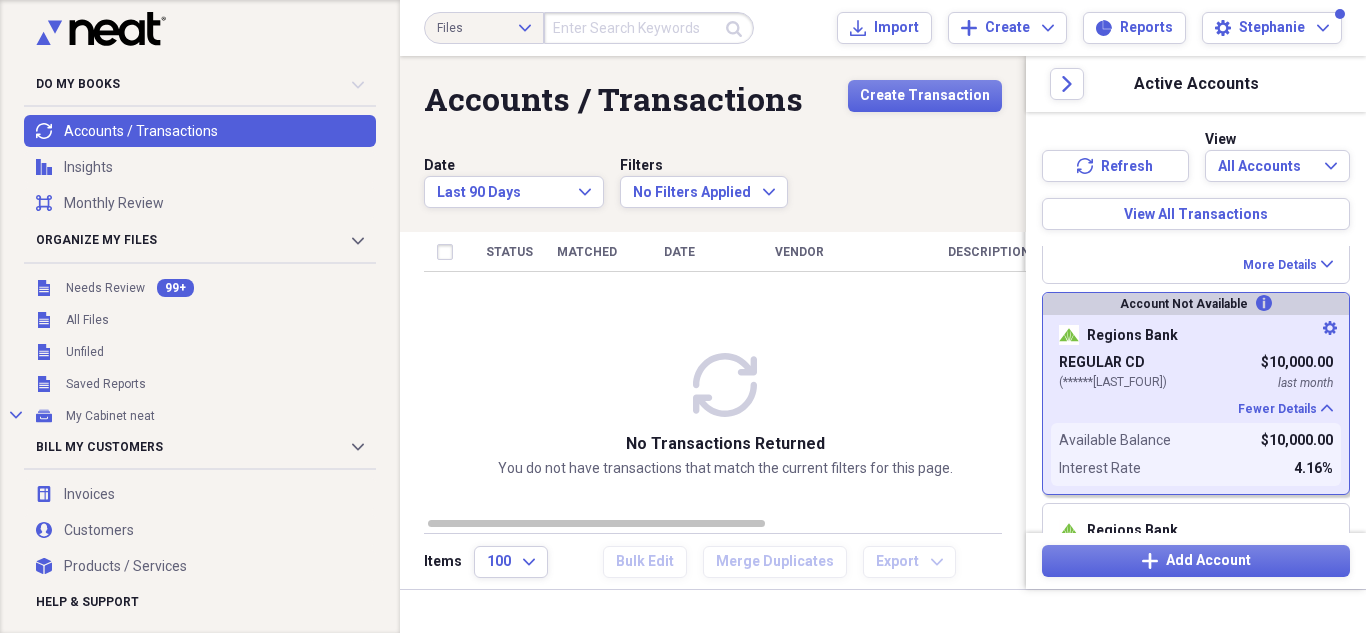 click 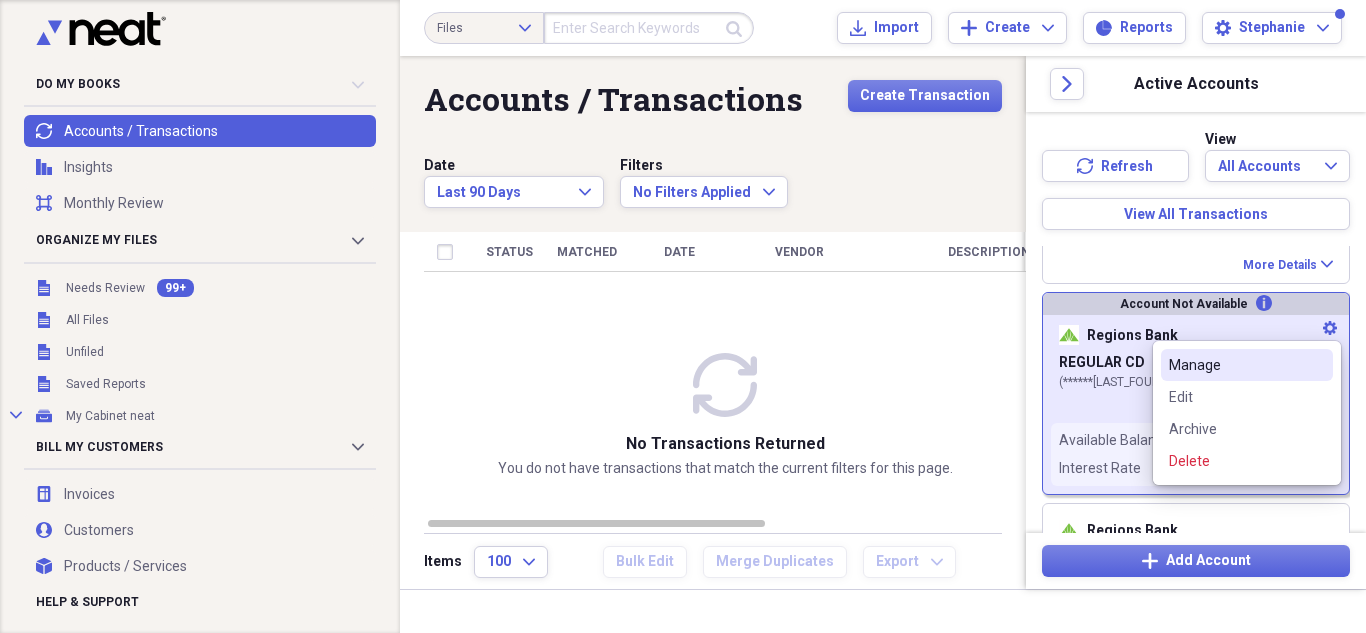 click on "Manage" at bounding box center [1235, 365] 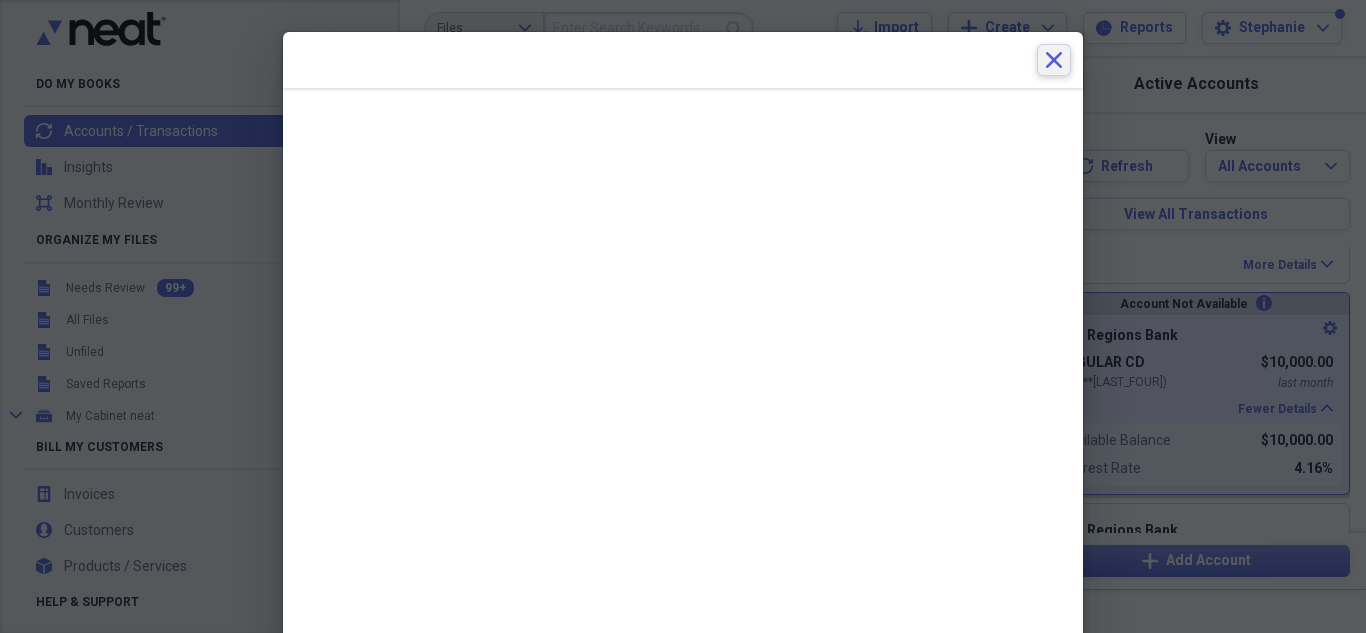 click 